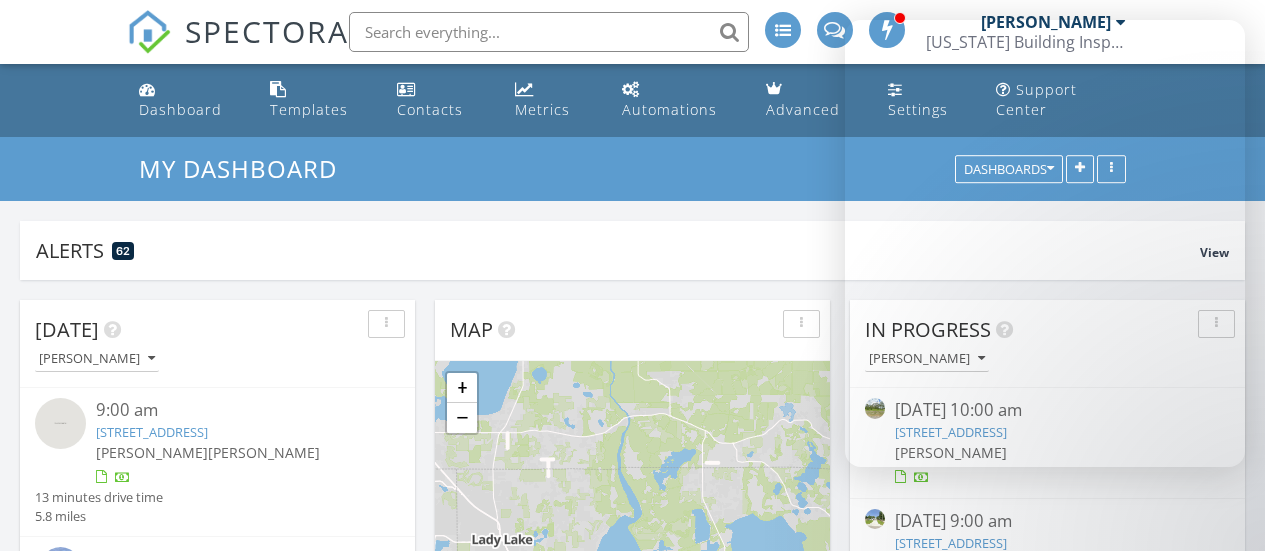 scroll, scrollTop: 388, scrollLeft: 0, axis: vertical 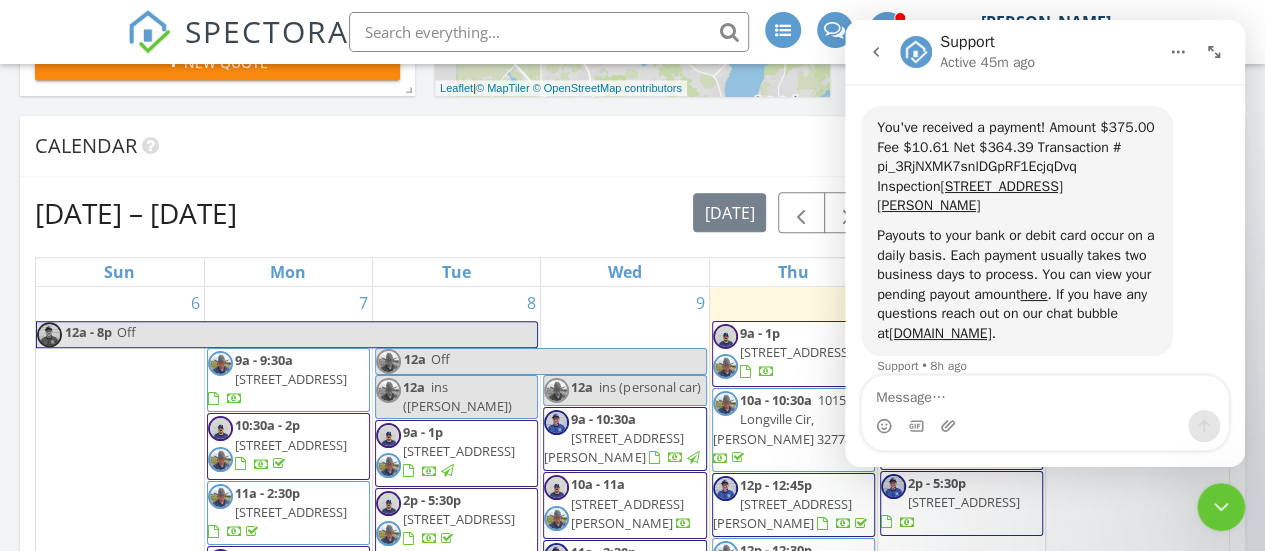 click 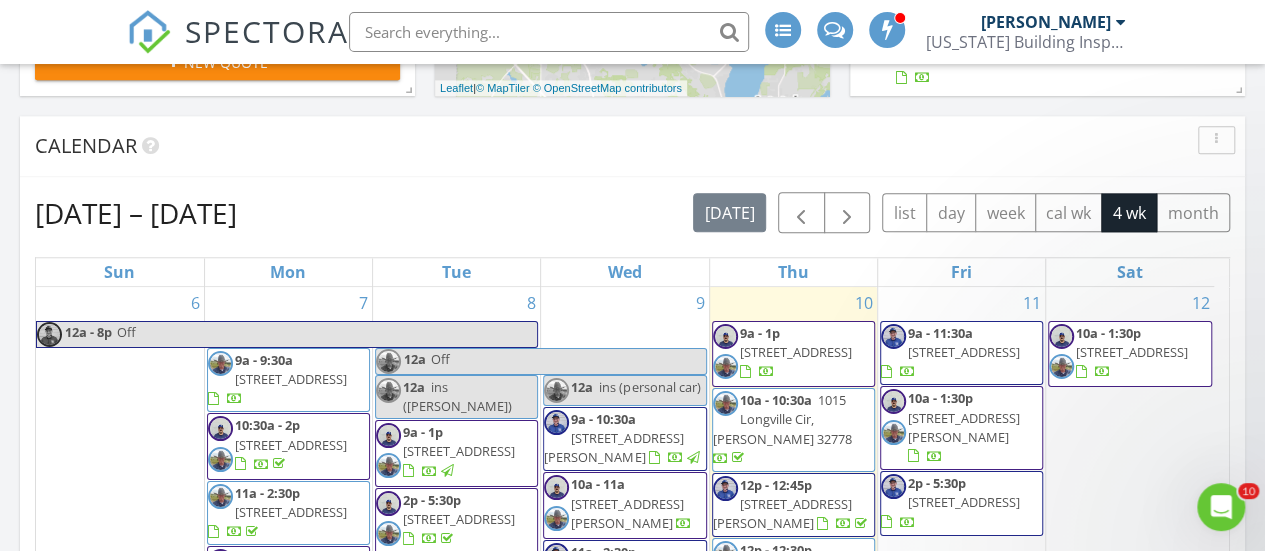 scroll, scrollTop: 0, scrollLeft: 0, axis: both 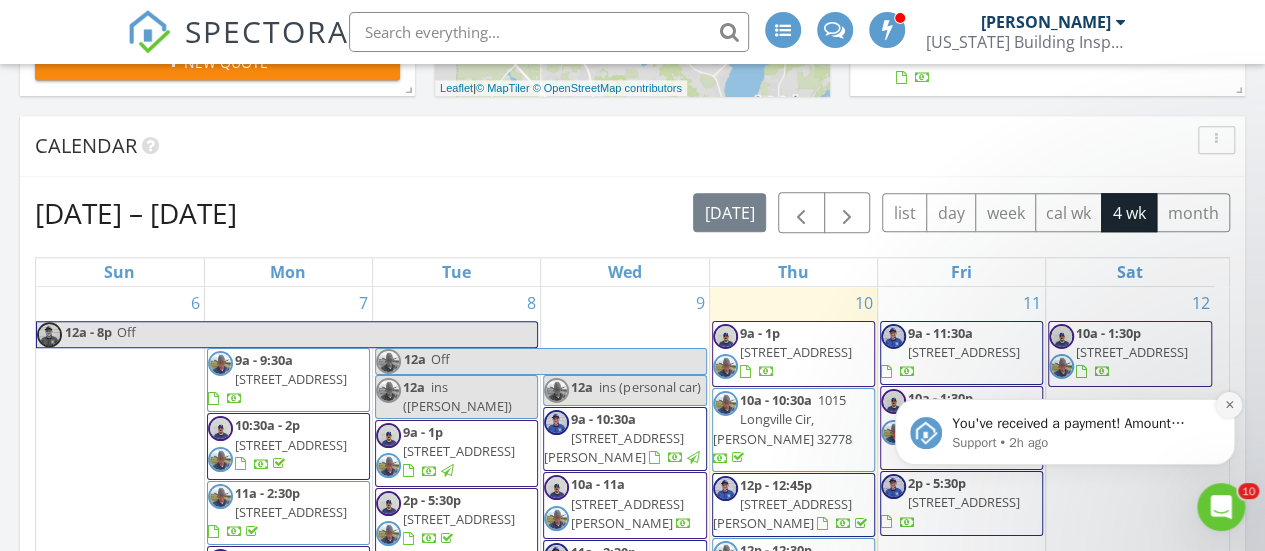 click 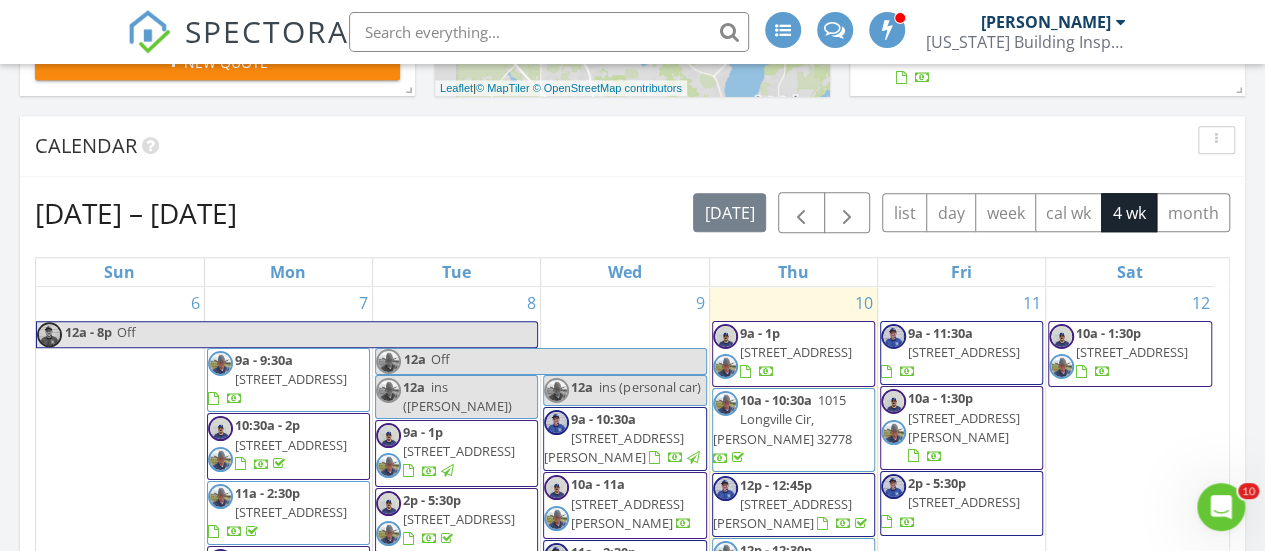 scroll, scrollTop: 12, scrollLeft: 0, axis: vertical 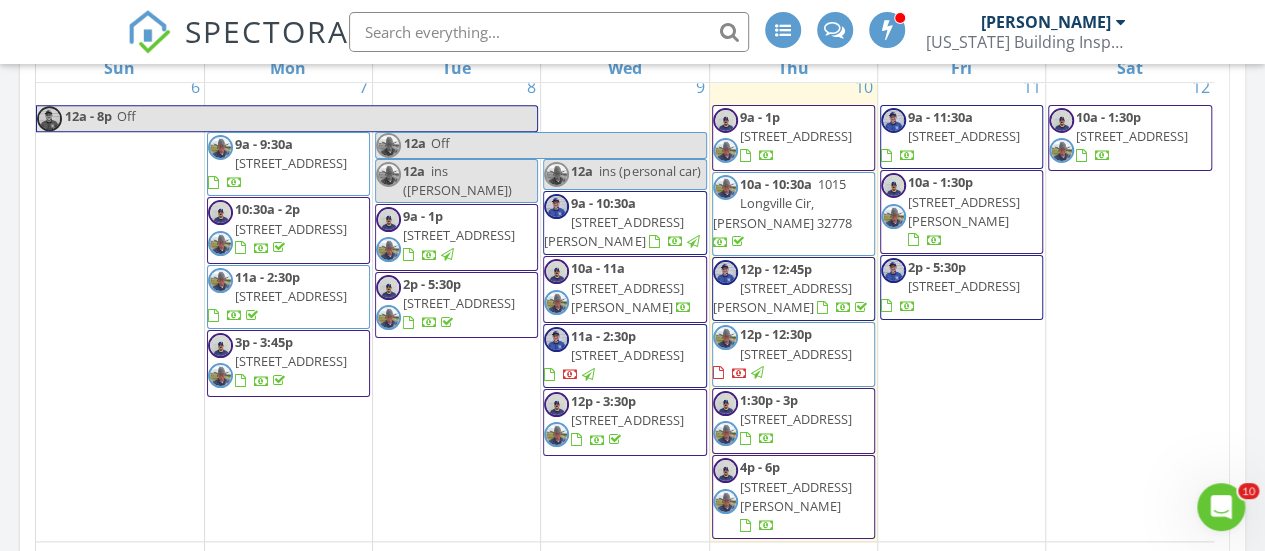 click on "11a - 2:30p
2708 Smithfield Dr, Orlando 32837" at bounding box center [288, 297] 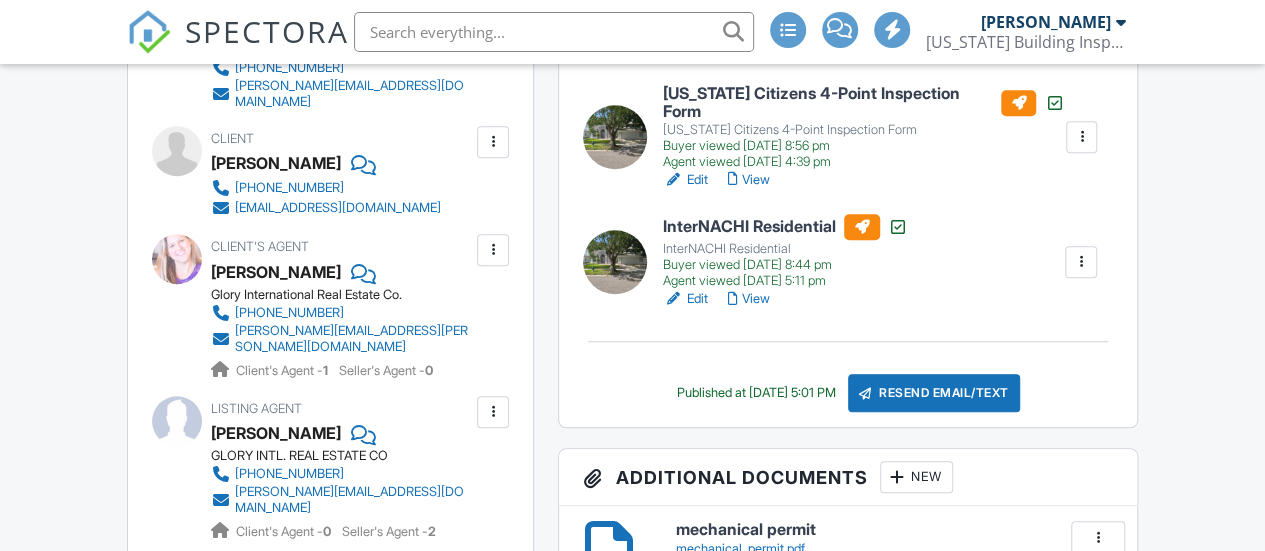 scroll, scrollTop: 694, scrollLeft: 0, axis: vertical 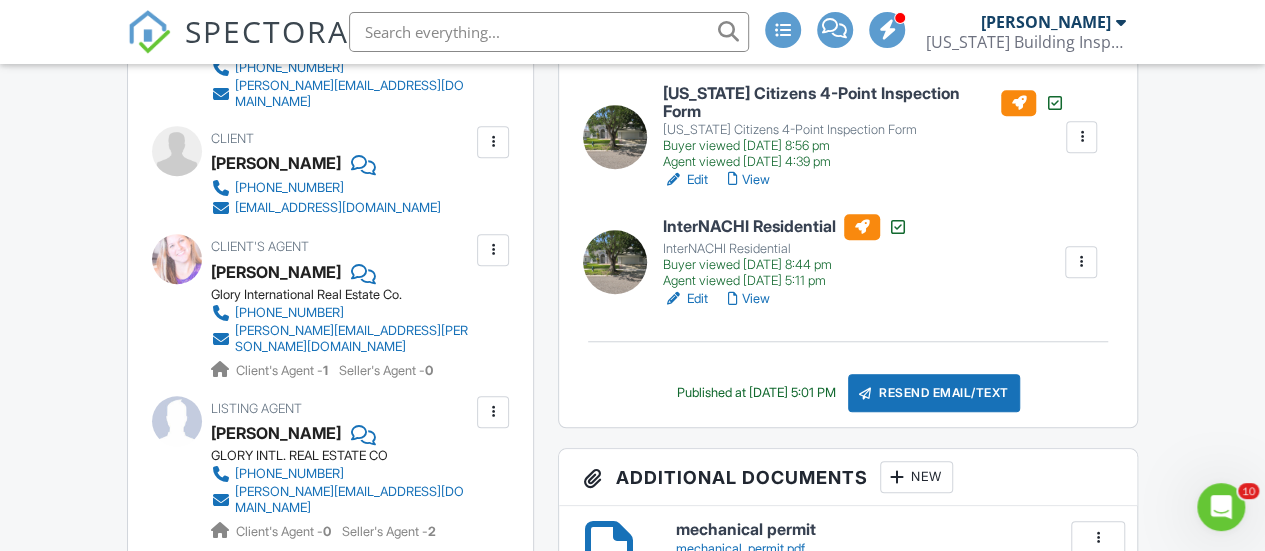 click at bounding box center (493, 142) 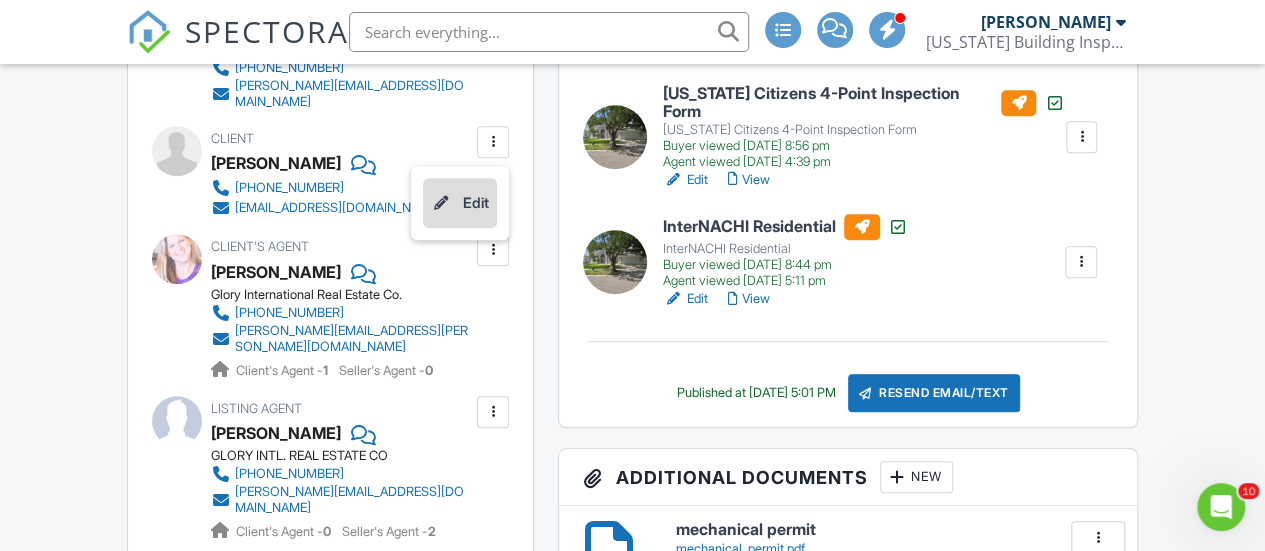 click on "Edit" at bounding box center [460, 203] 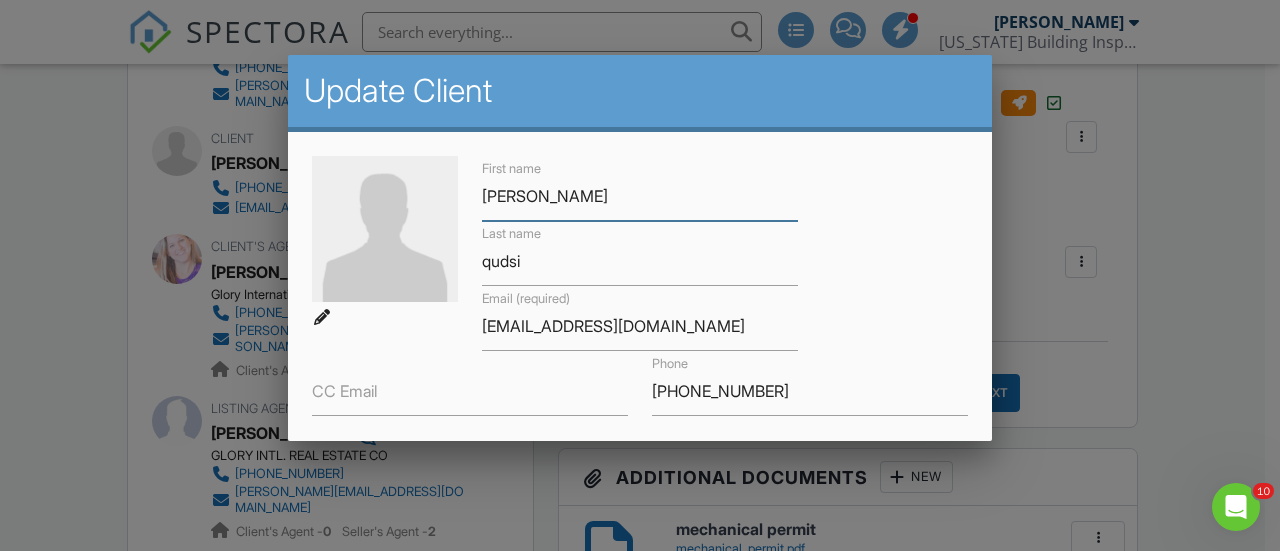 click on "hussein" at bounding box center (640, 196) 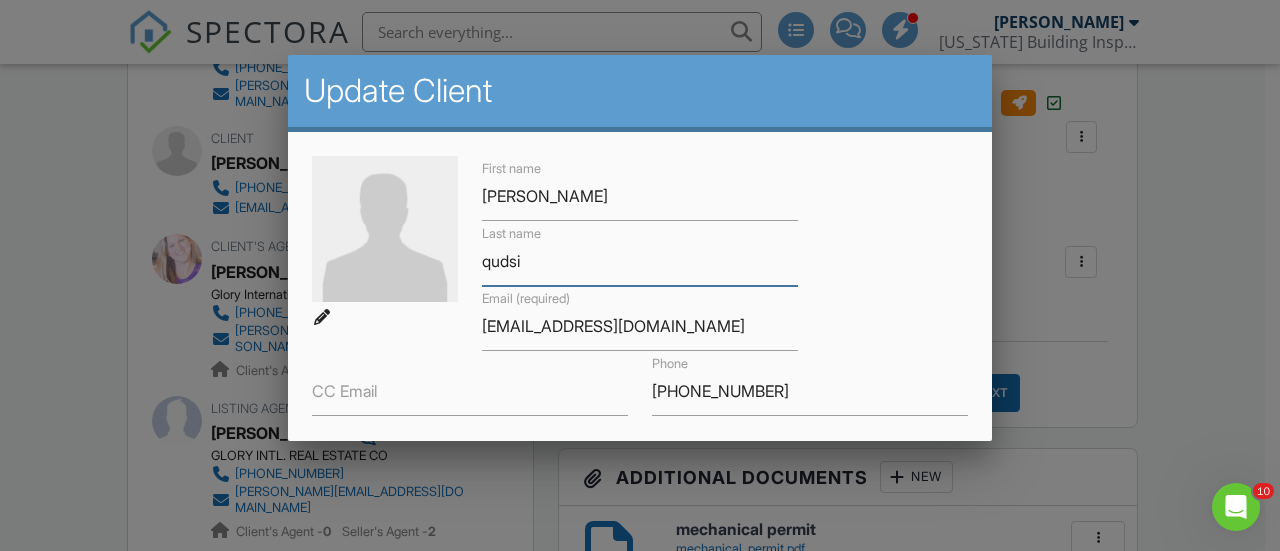 click on "qudsi" at bounding box center [640, 261] 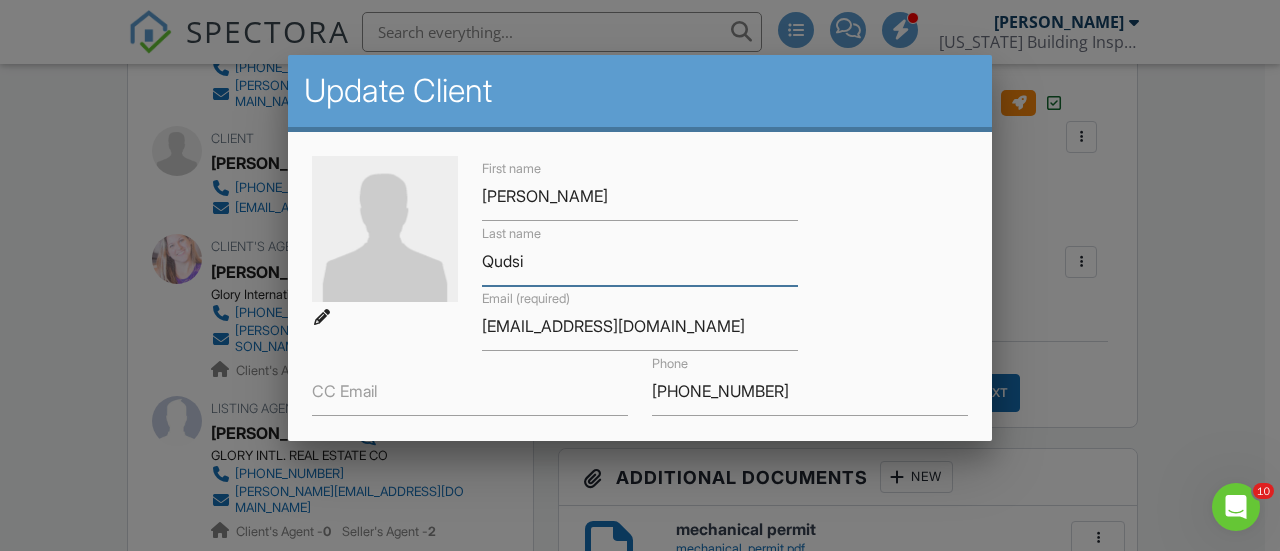 scroll, scrollTop: 413, scrollLeft: 0, axis: vertical 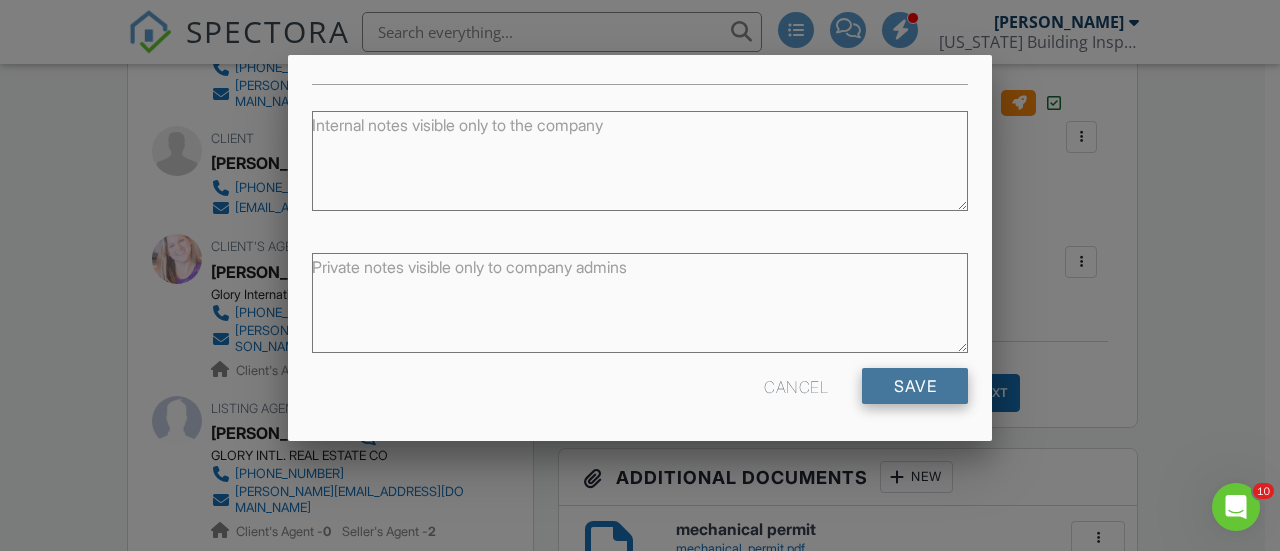 type on "Qudsi" 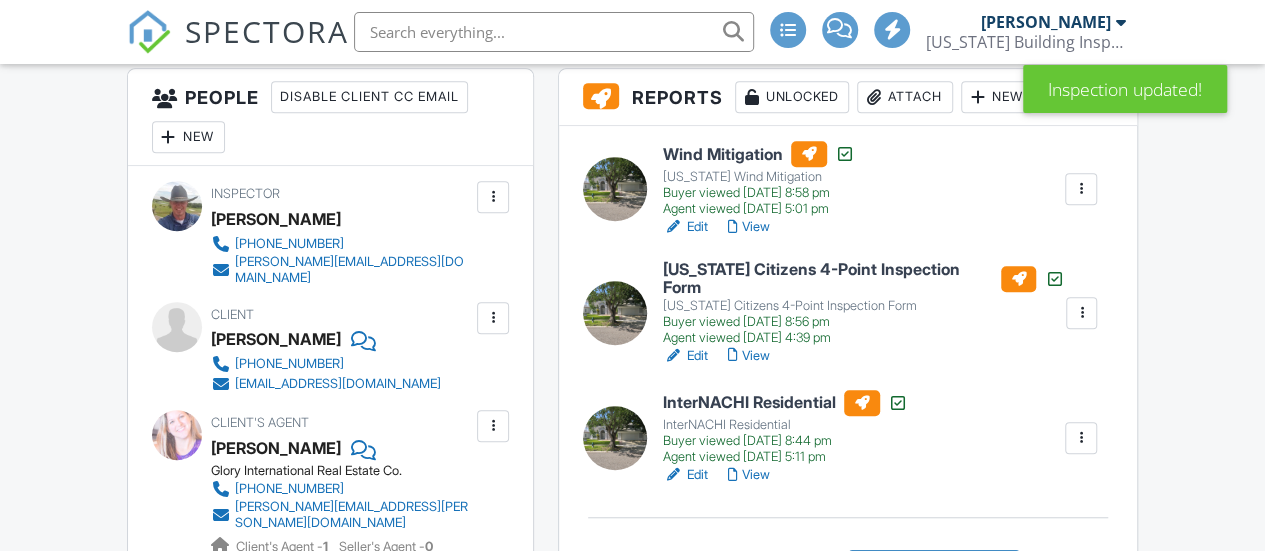 scroll, scrollTop: 573, scrollLeft: 0, axis: vertical 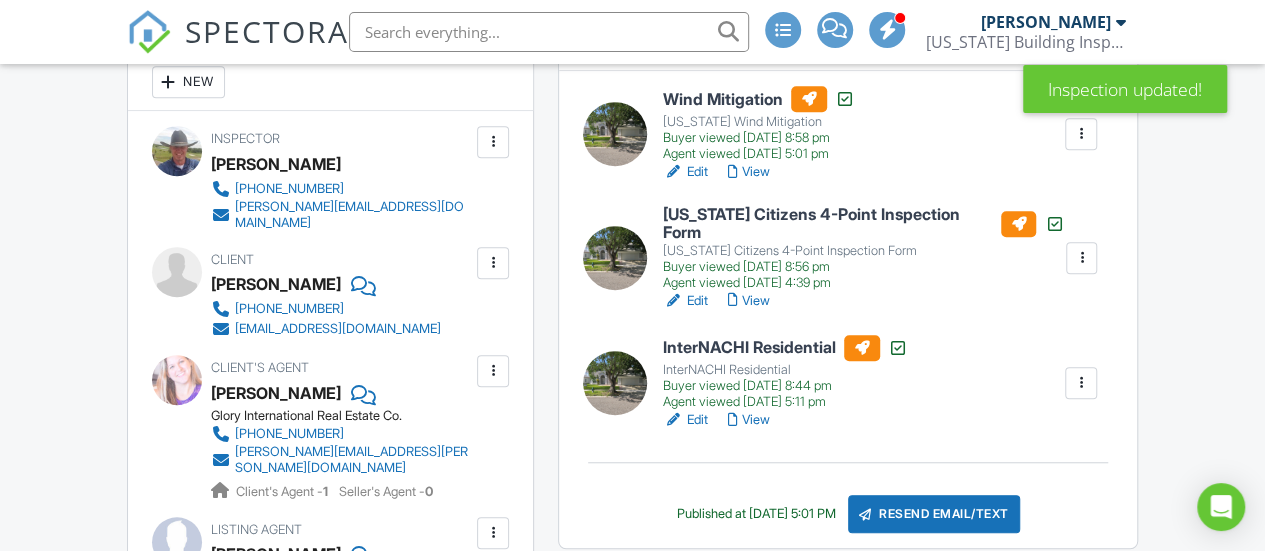 click on "Edit" at bounding box center [685, 301] 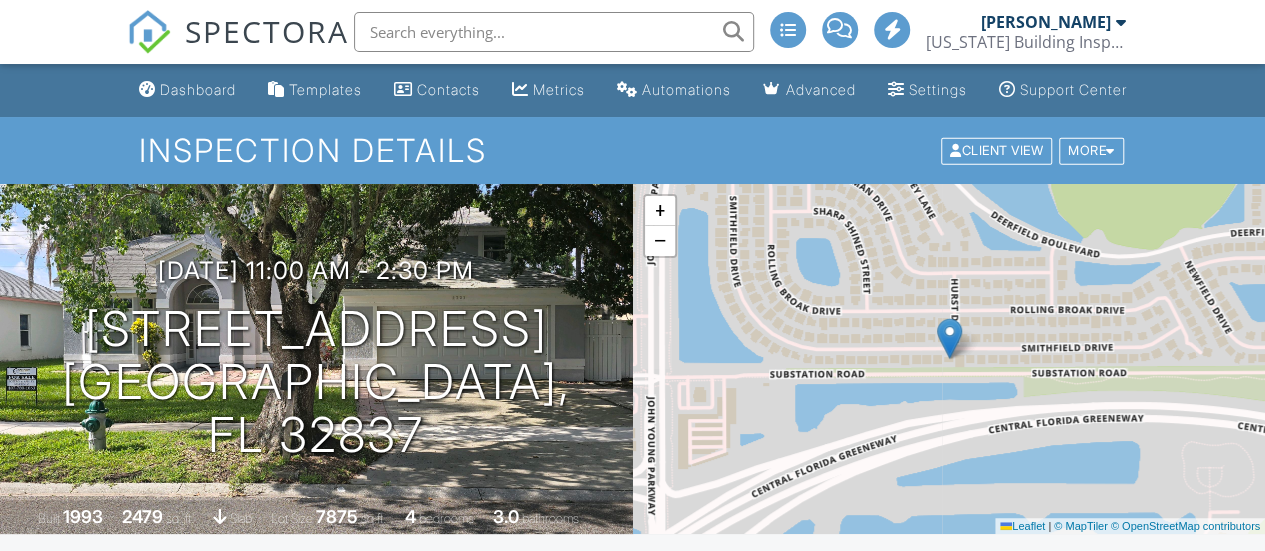 scroll, scrollTop: 272, scrollLeft: 0, axis: vertical 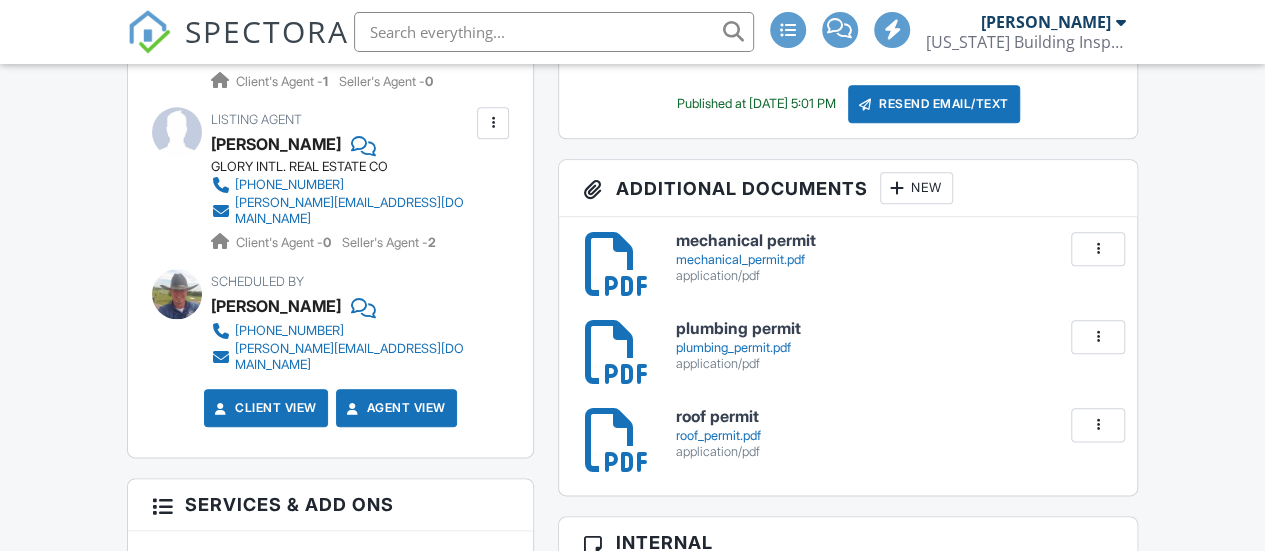 click on "plumbing_permit.pdf" at bounding box center (895, 348) 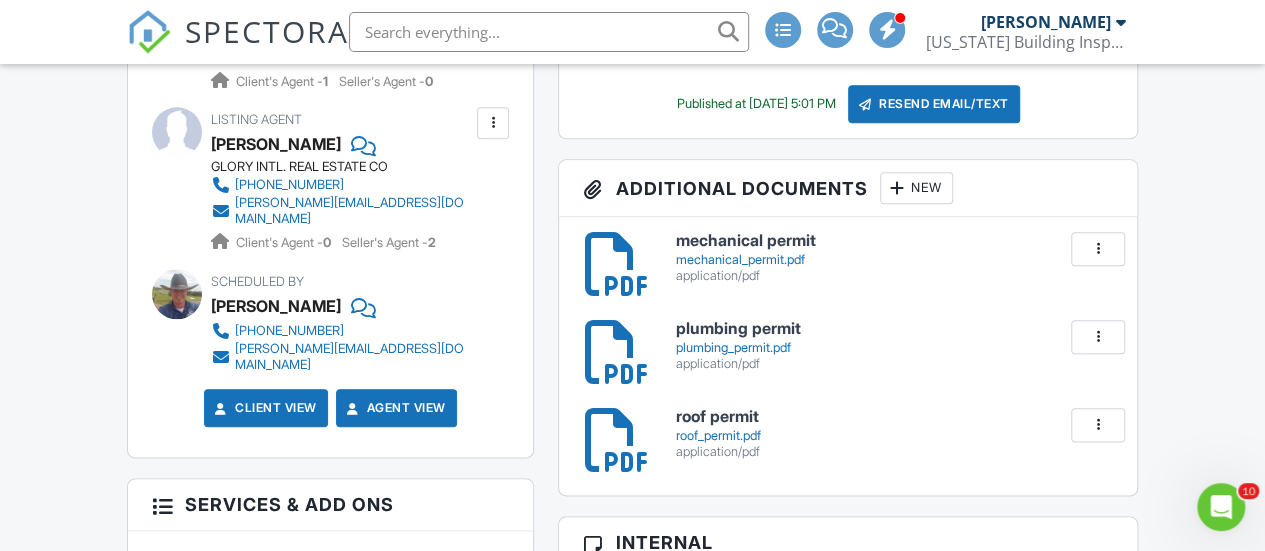 scroll, scrollTop: 0, scrollLeft: 0, axis: both 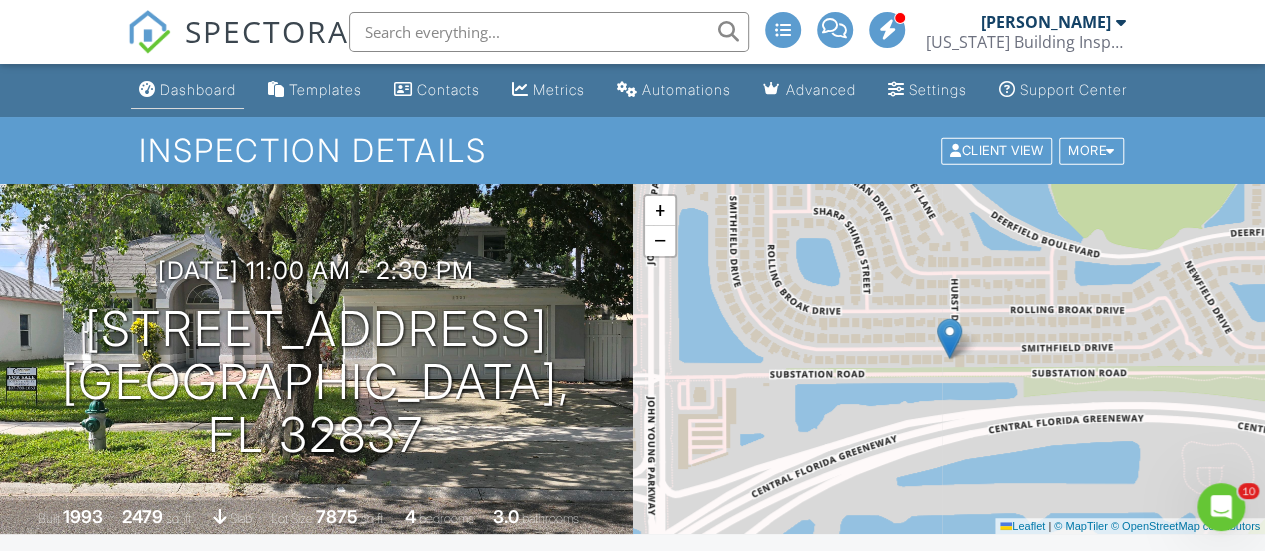 click on "Dashboard" at bounding box center (198, 89) 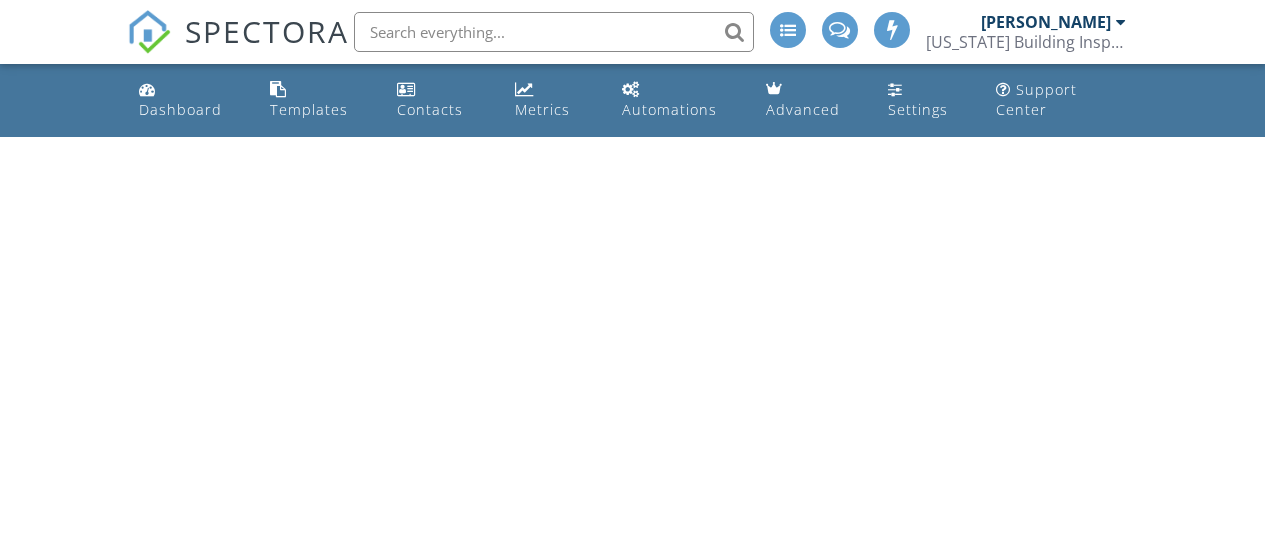 scroll, scrollTop: 0, scrollLeft: 0, axis: both 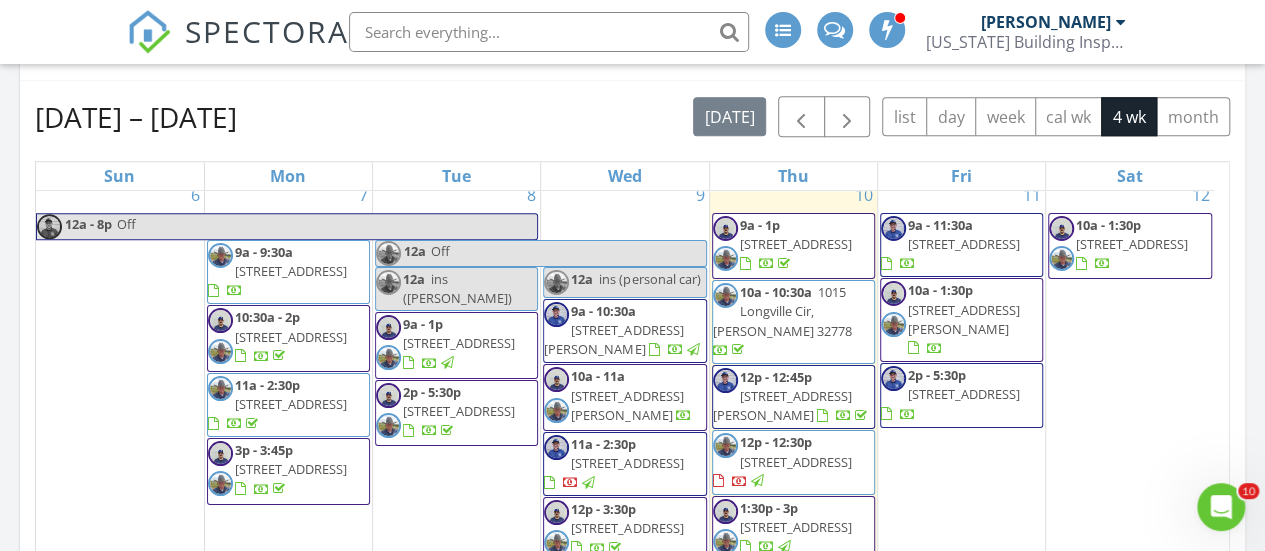 click on "2708 Smithfield Dr, Orlando 32837" at bounding box center (291, 404) 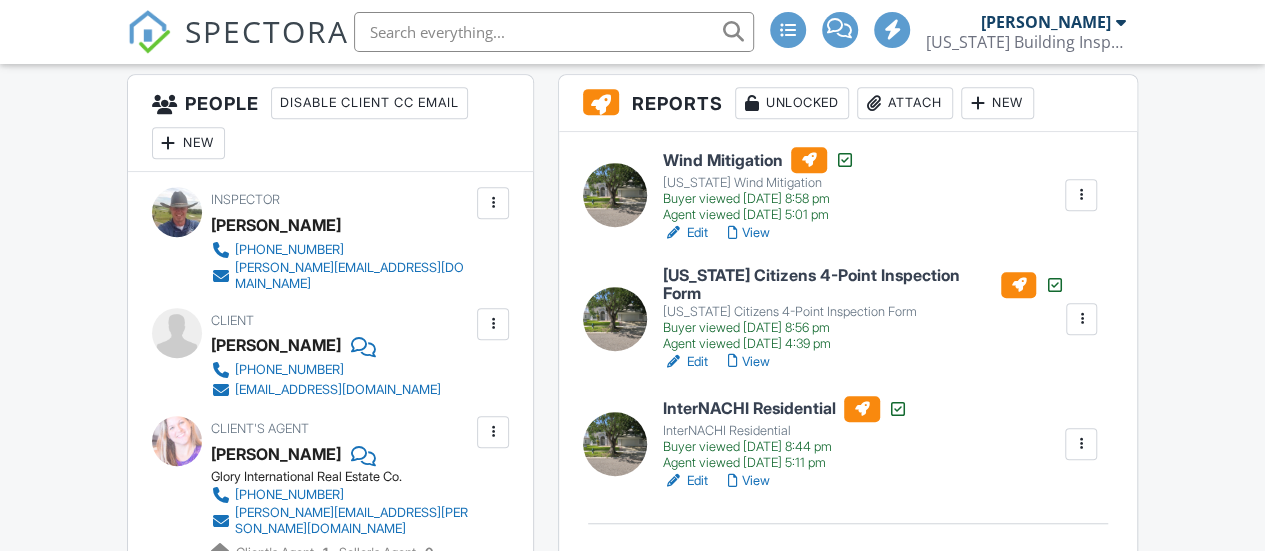 scroll, scrollTop: 730, scrollLeft: 0, axis: vertical 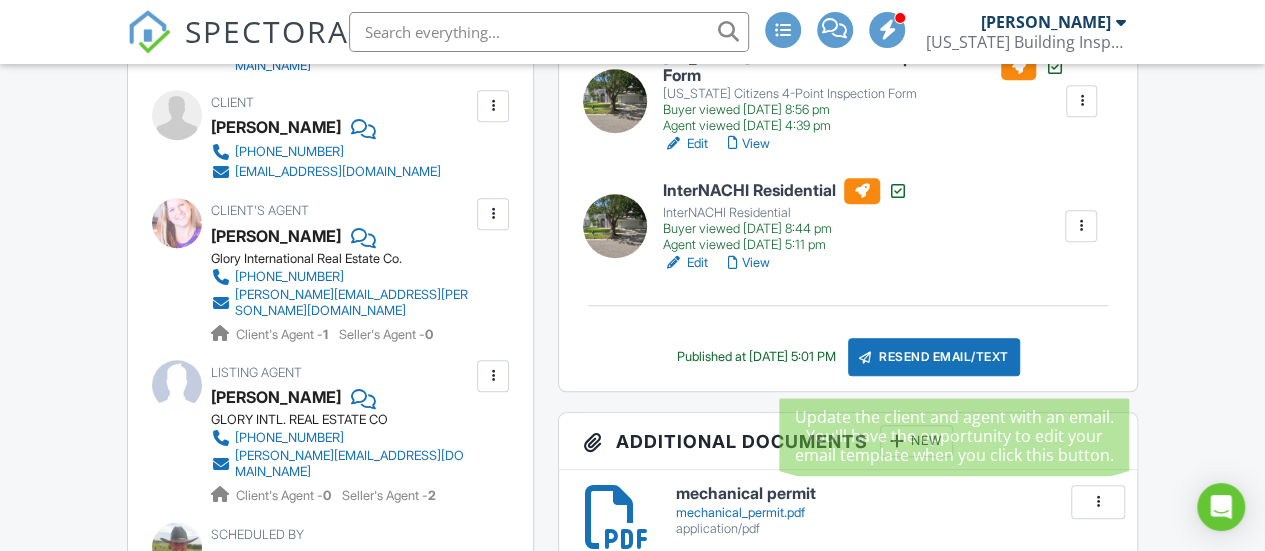 click on "Resend Email/Text" at bounding box center (934, 357) 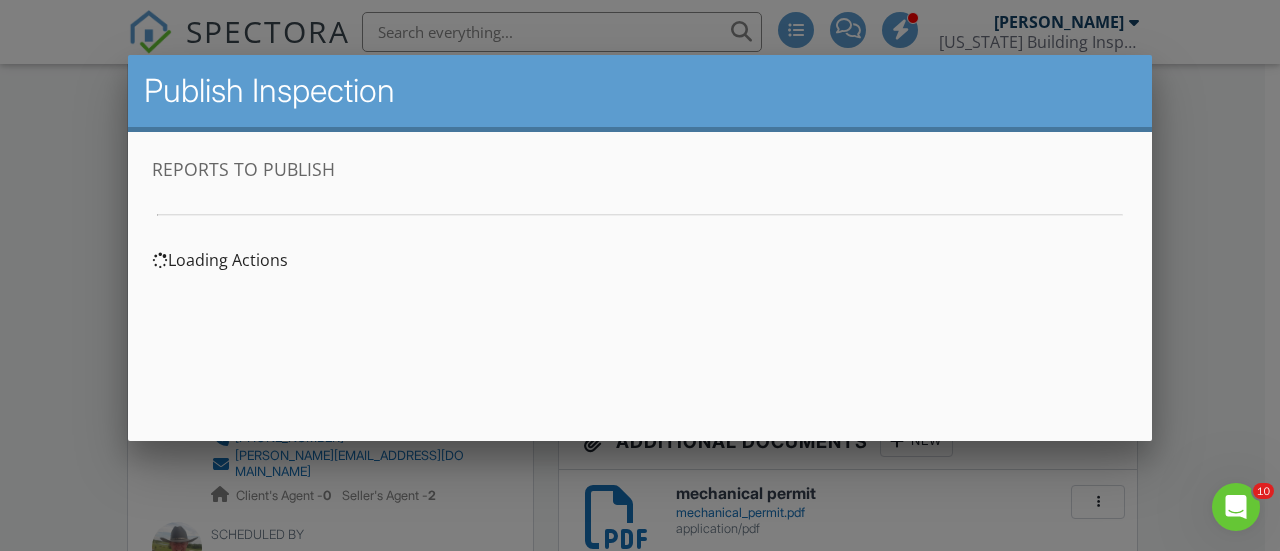 scroll, scrollTop: 0, scrollLeft: 0, axis: both 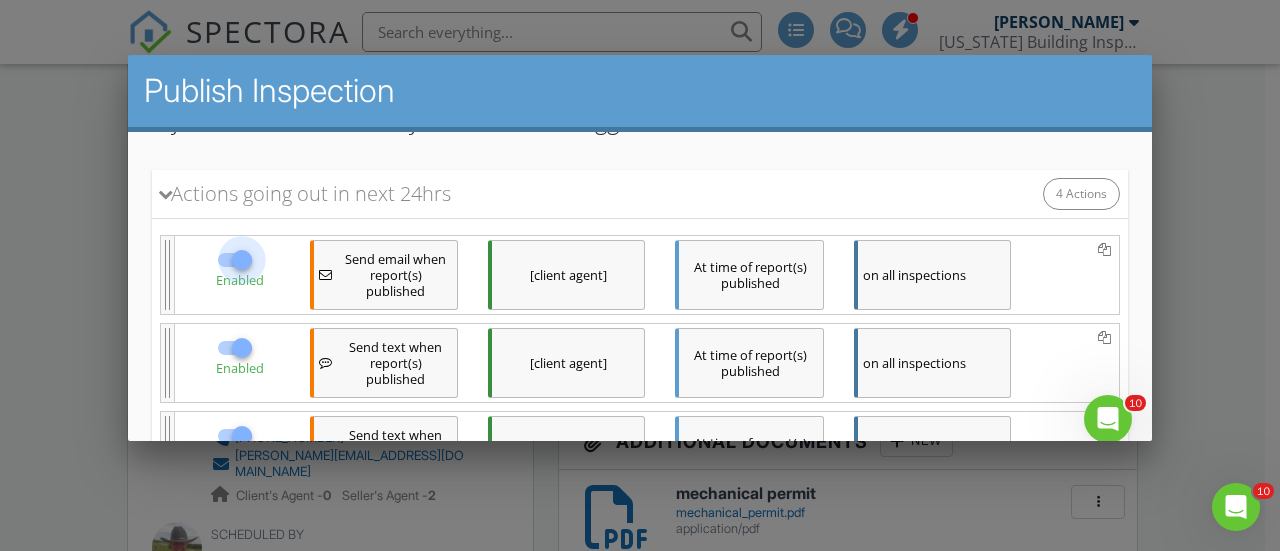 click at bounding box center (242, 260) 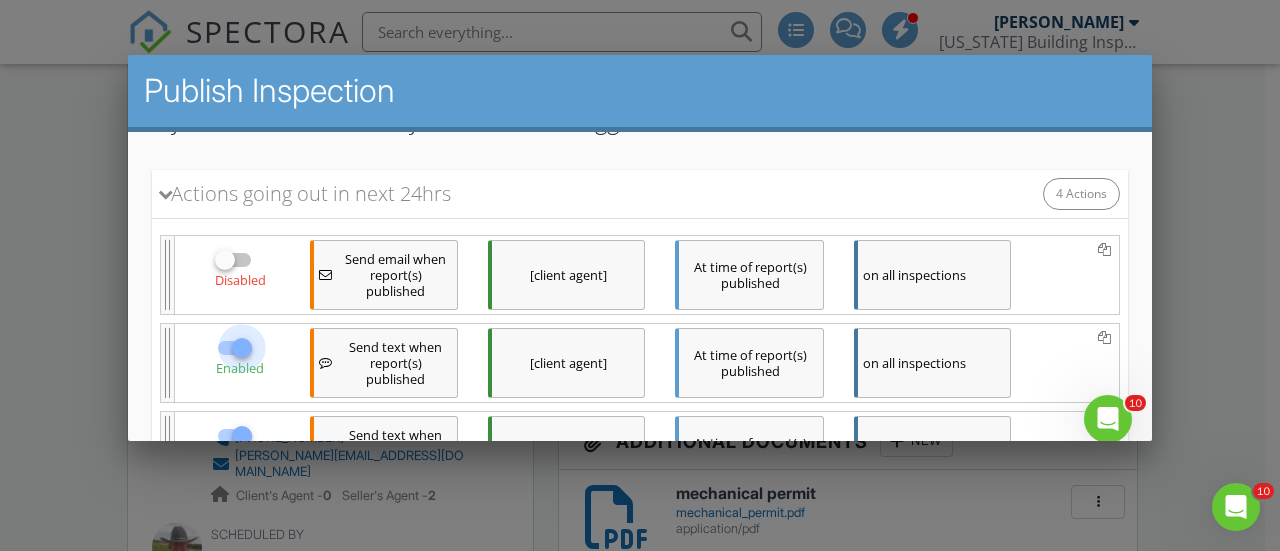 click at bounding box center (242, 348) 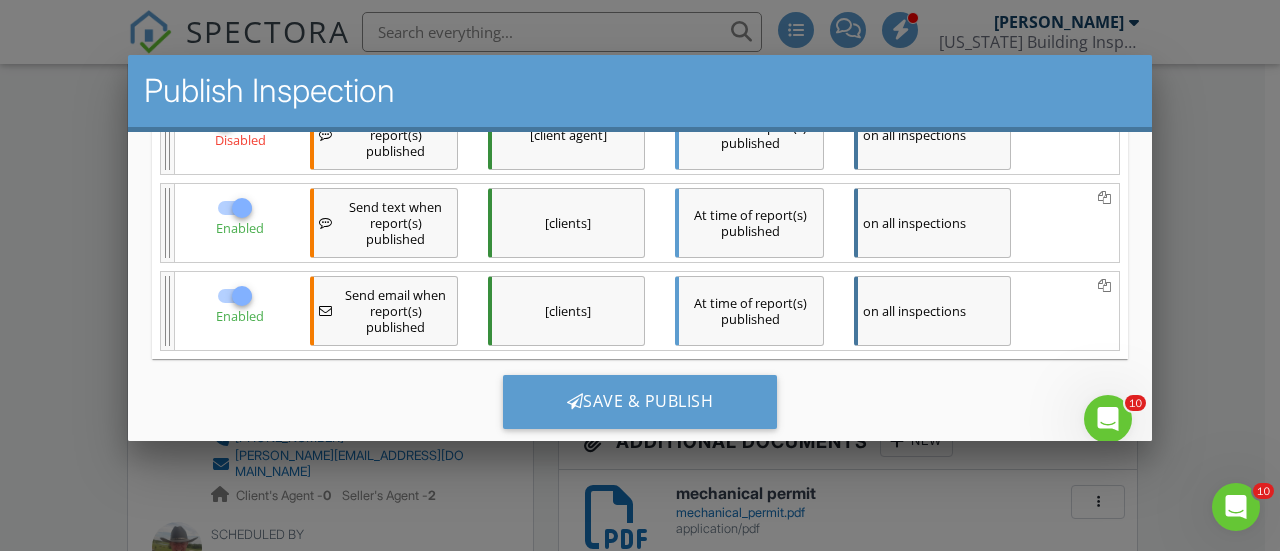 scroll, scrollTop: 541, scrollLeft: 0, axis: vertical 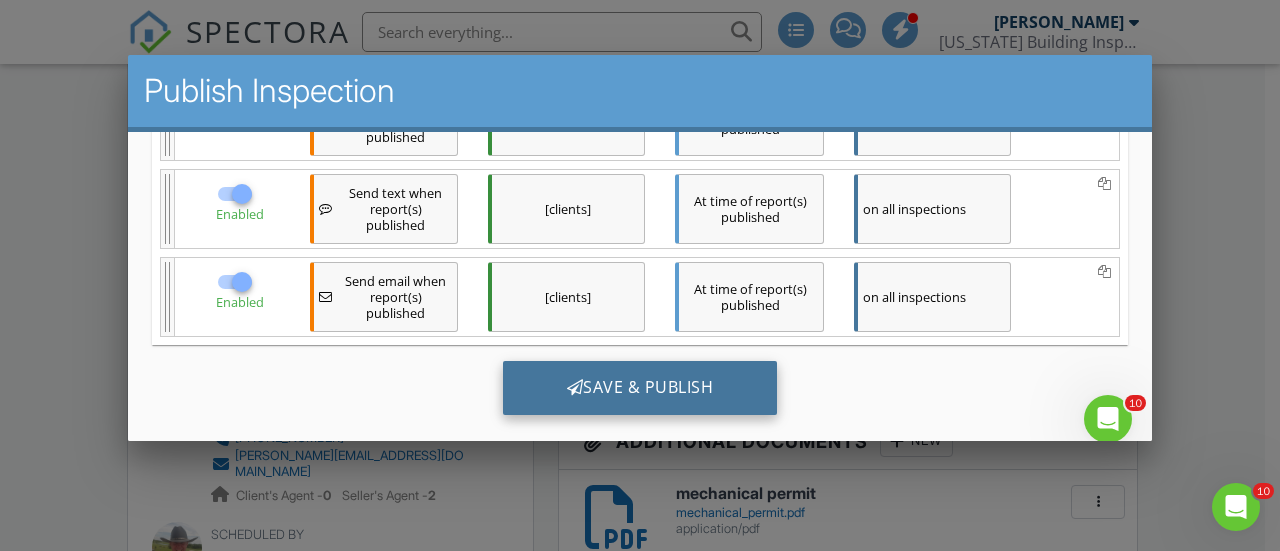 click on "Save & Publish" at bounding box center (640, 388) 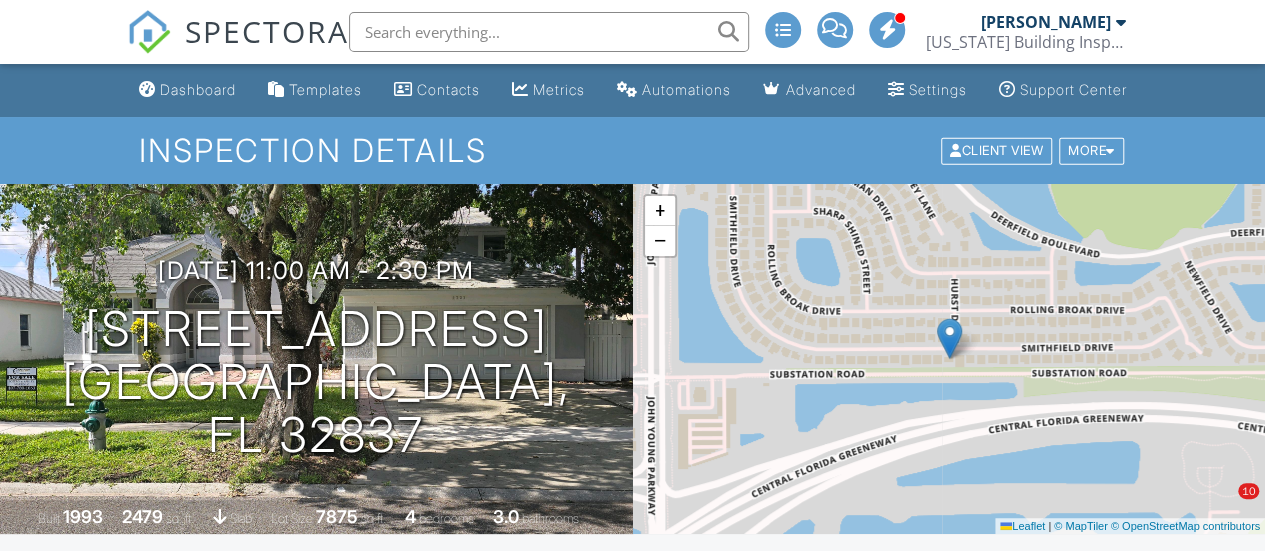 scroll, scrollTop: 0, scrollLeft: 0, axis: both 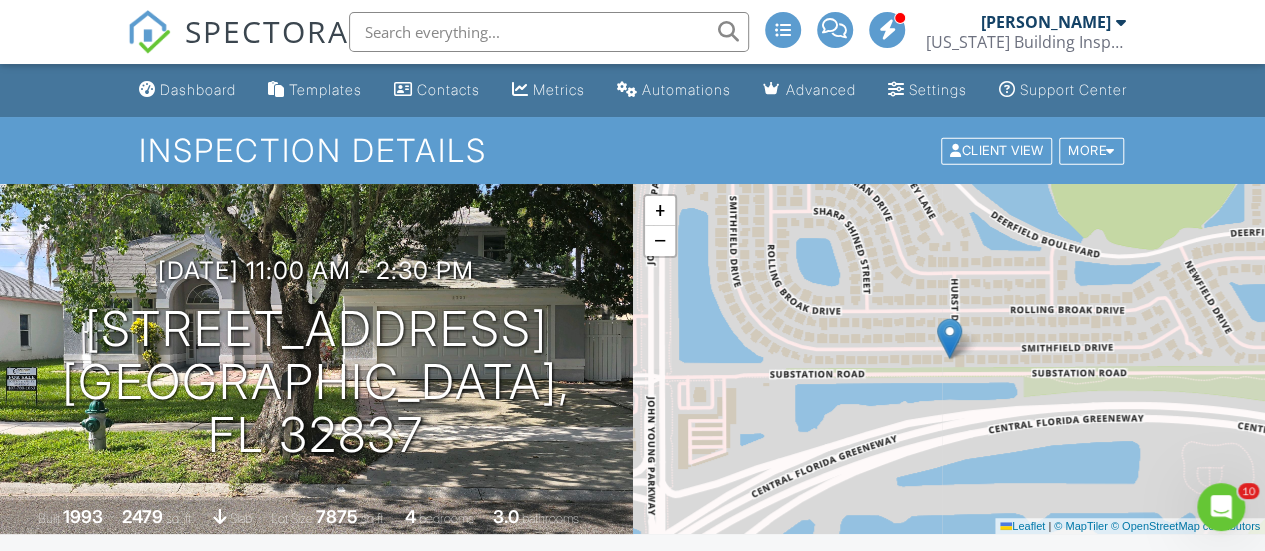click at bounding box center (549, 32) 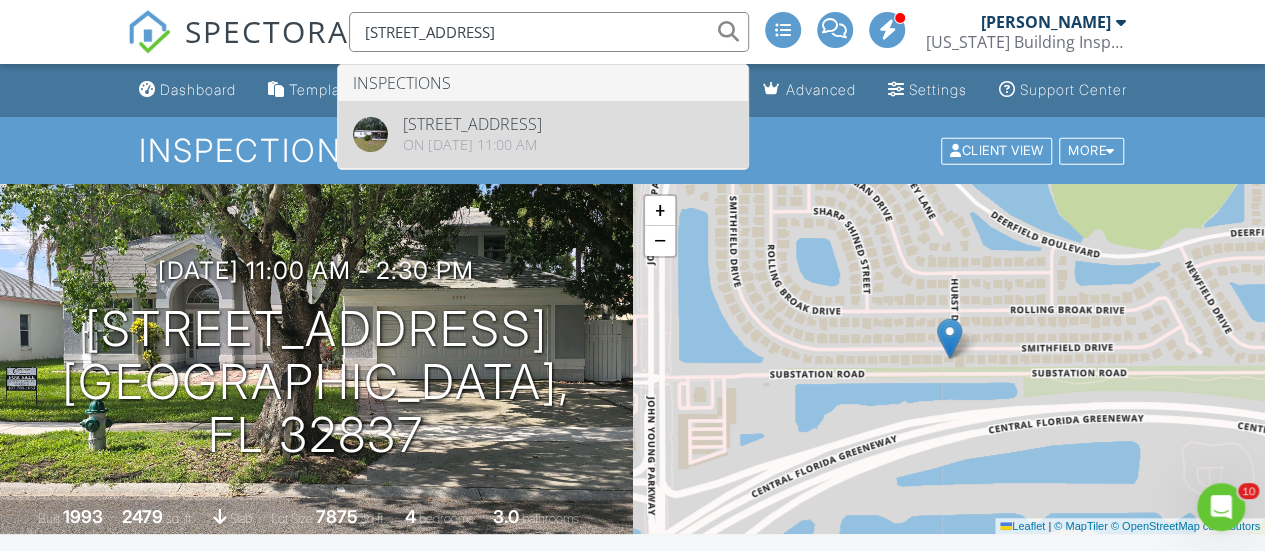 type on "47611 Hibiscus Rd" 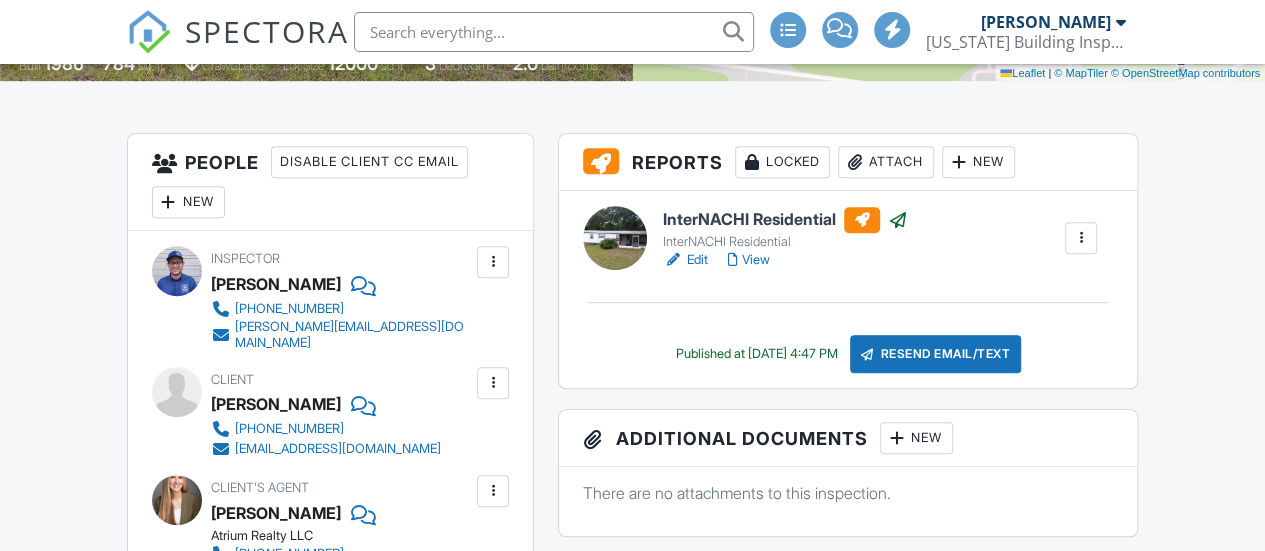scroll, scrollTop: 509, scrollLeft: 0, axis: vertical 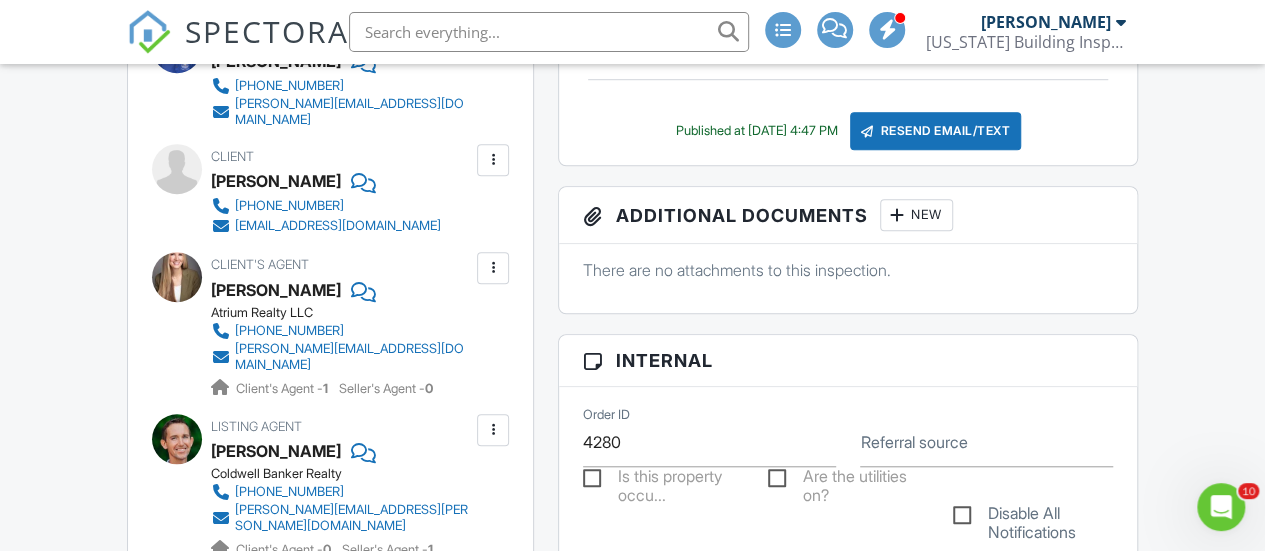 click on "[EMAIL_ADDRESS][DOMAIN_NAME]" at bounding box center (338, 226) 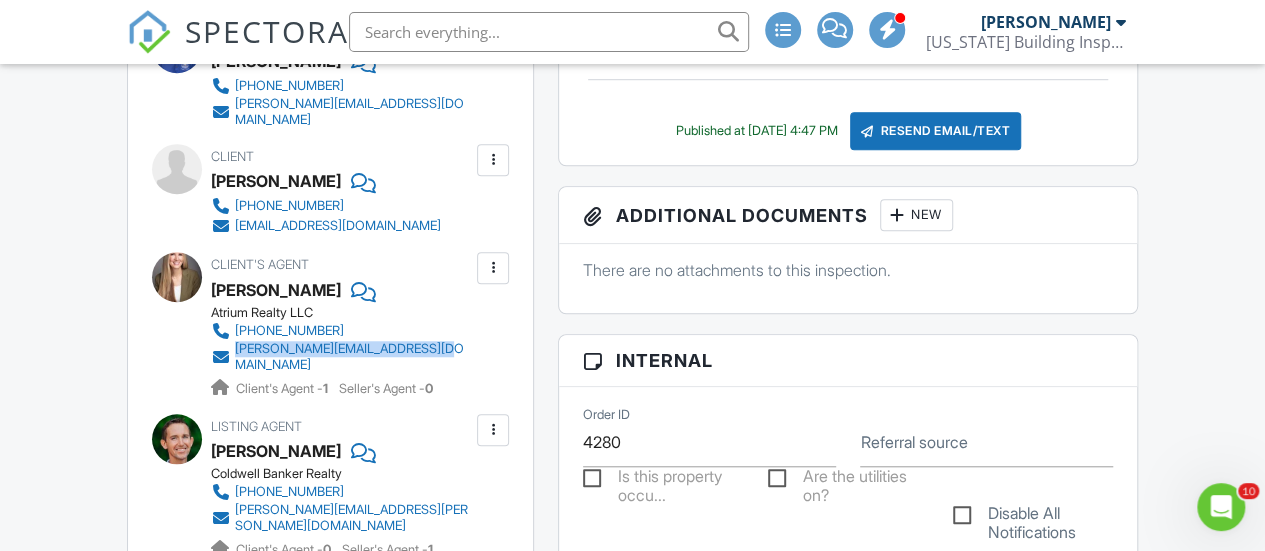 drag, startPoint x: 461, startPoint y: 357, endPoint x: 234, endPoint y: 359, distance: 227.0088 